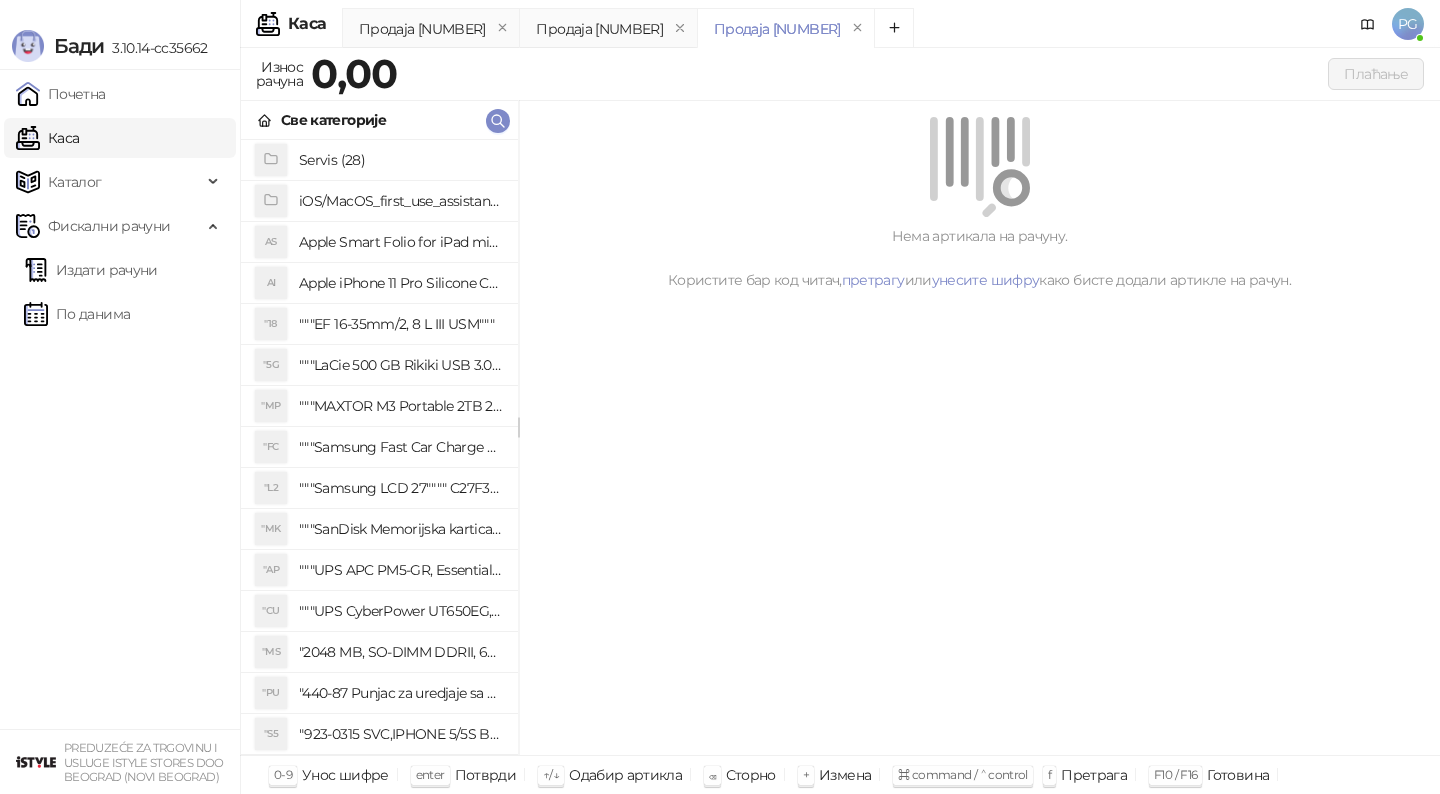 click 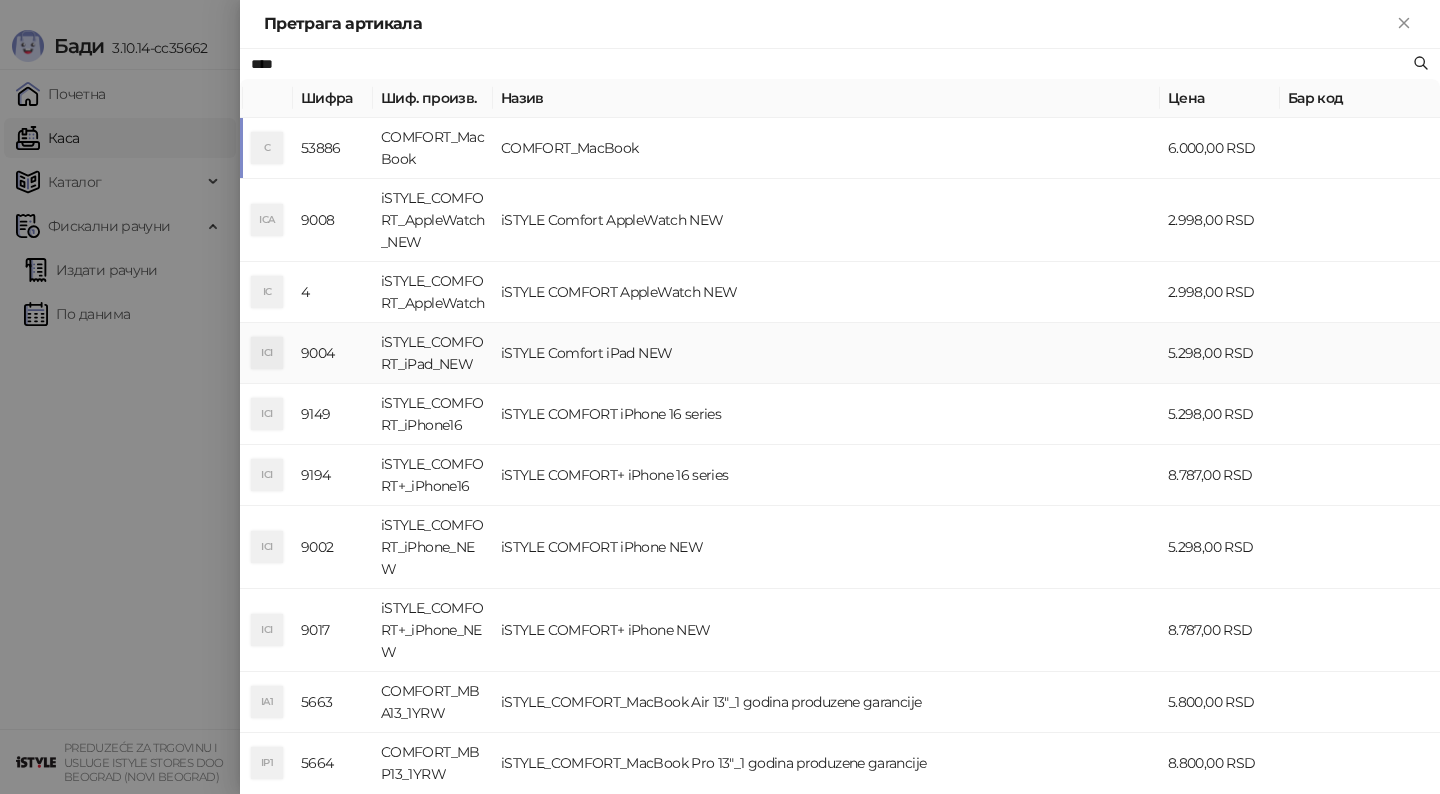 click on "iSTYLE Comfort iPad NEW" at bounding box center [826, 353] 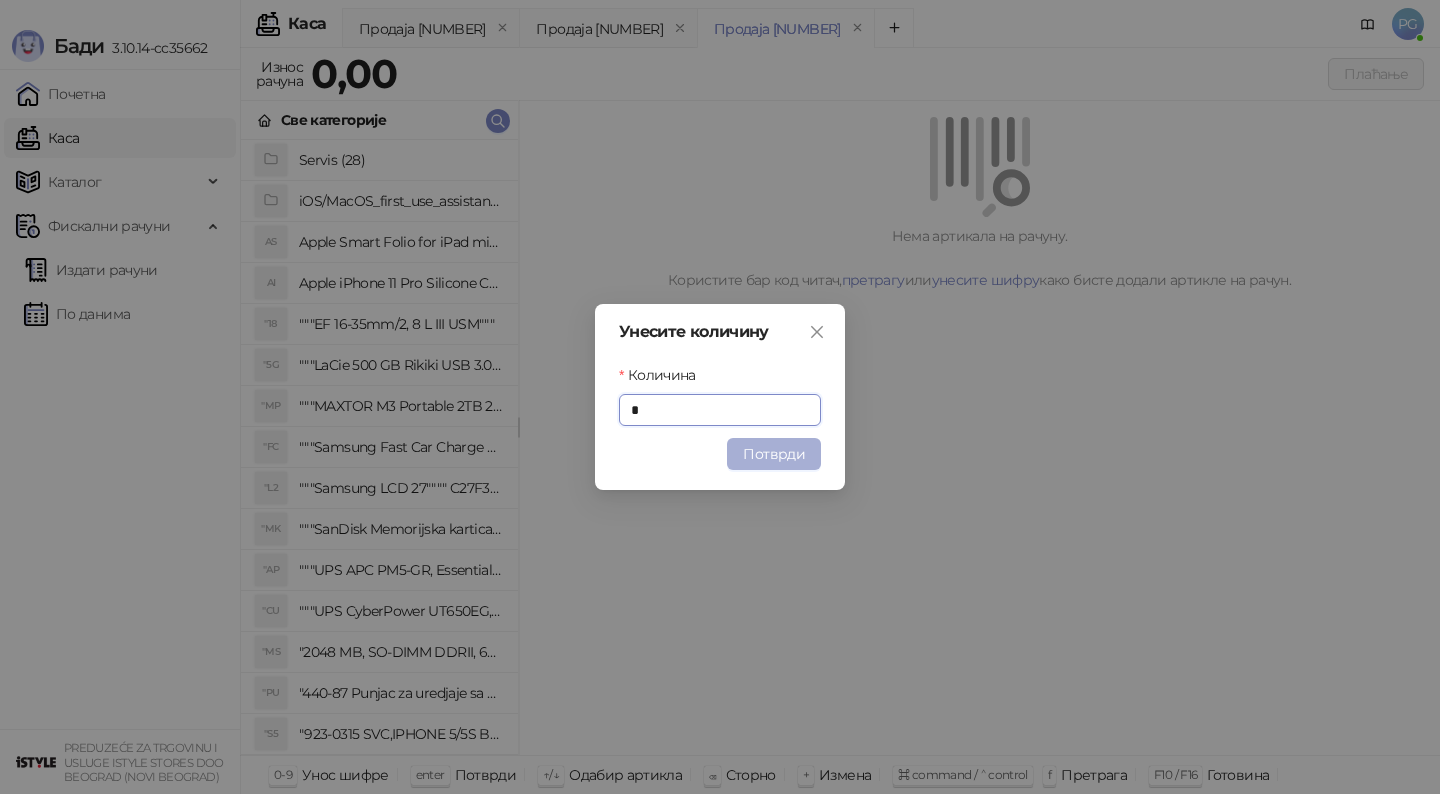 click on "Потврди" at bounding box center (774, 454) 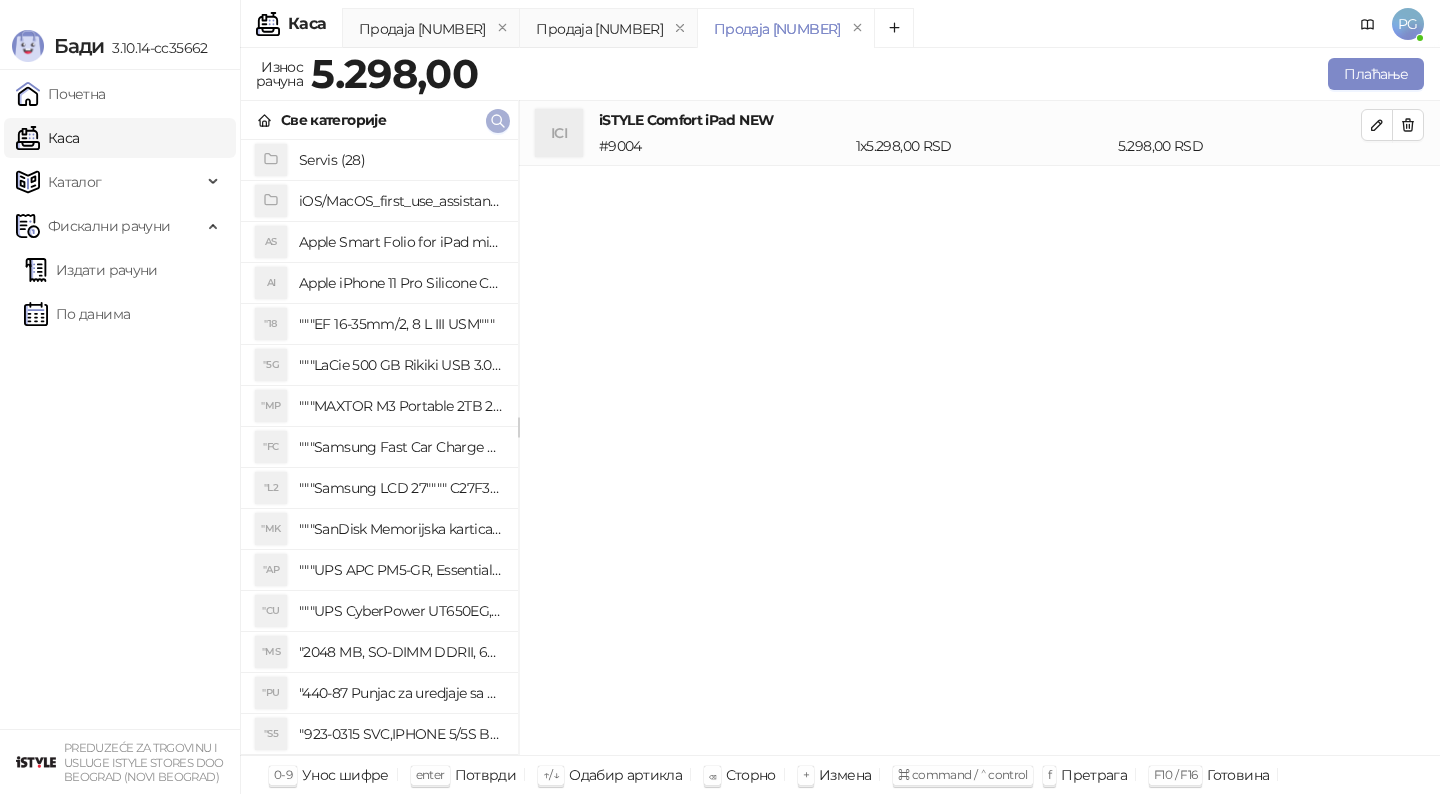 click at bounding box center [498, 121] 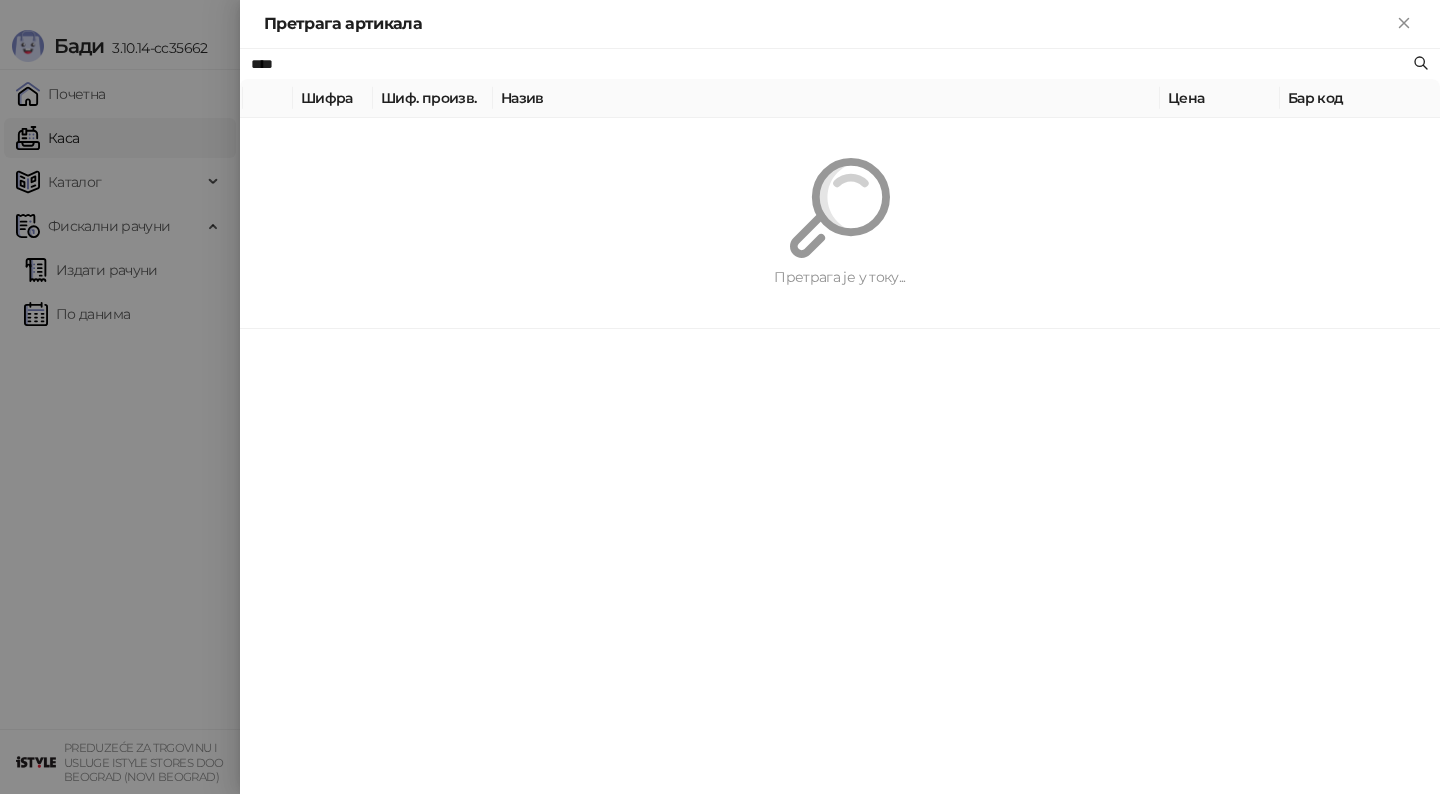 paste on "**********" 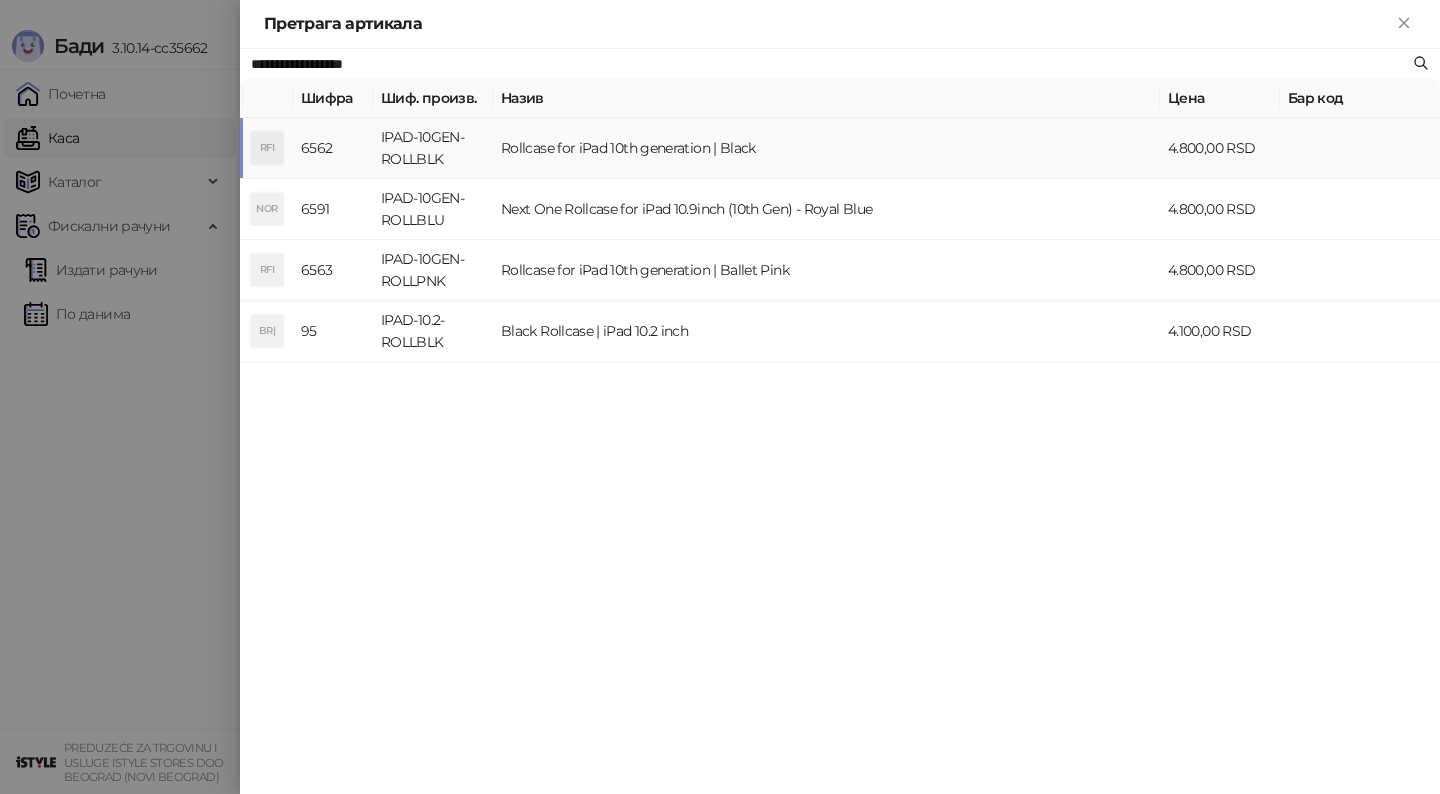 type on "**********" 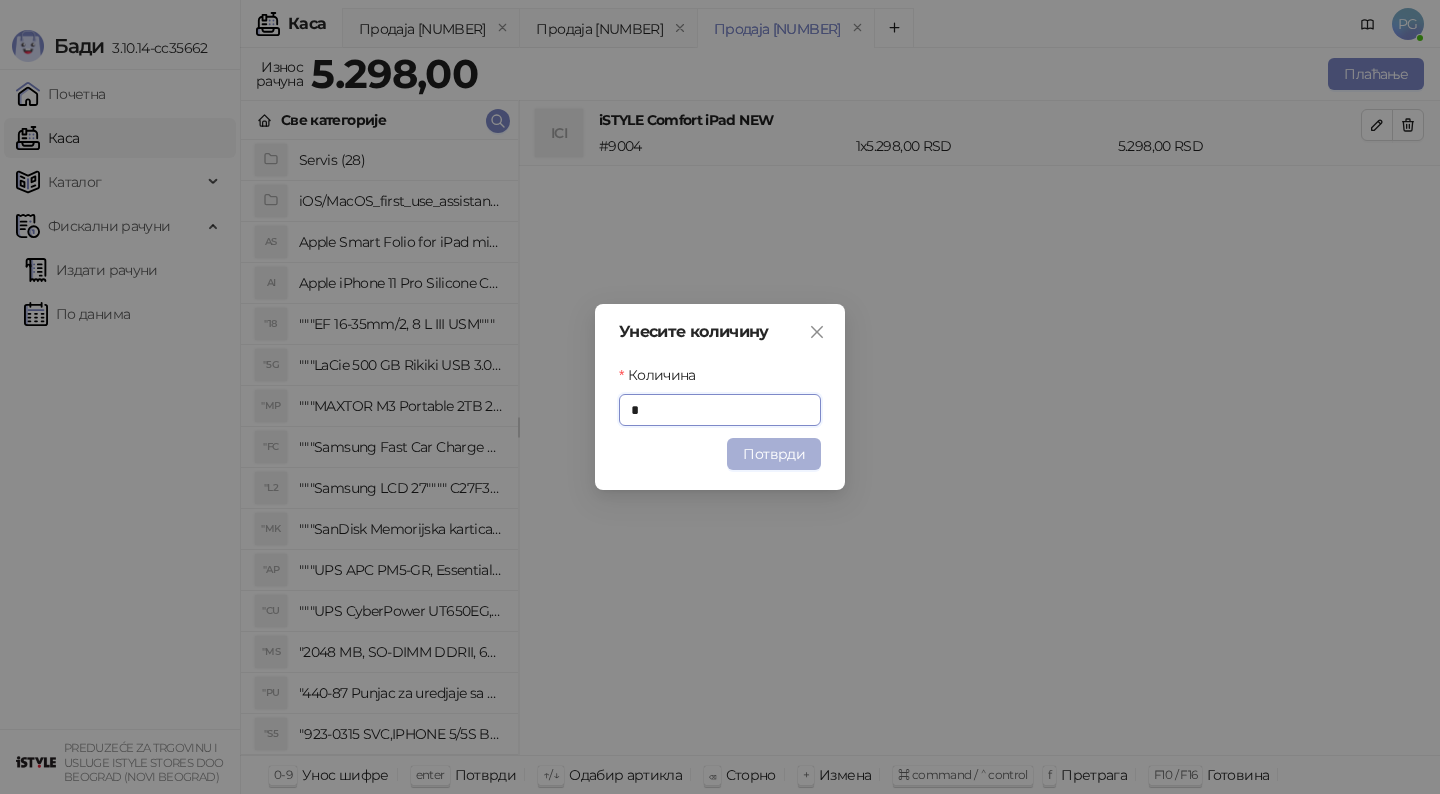 click on "Потврди" at bounding box center (774, 454) 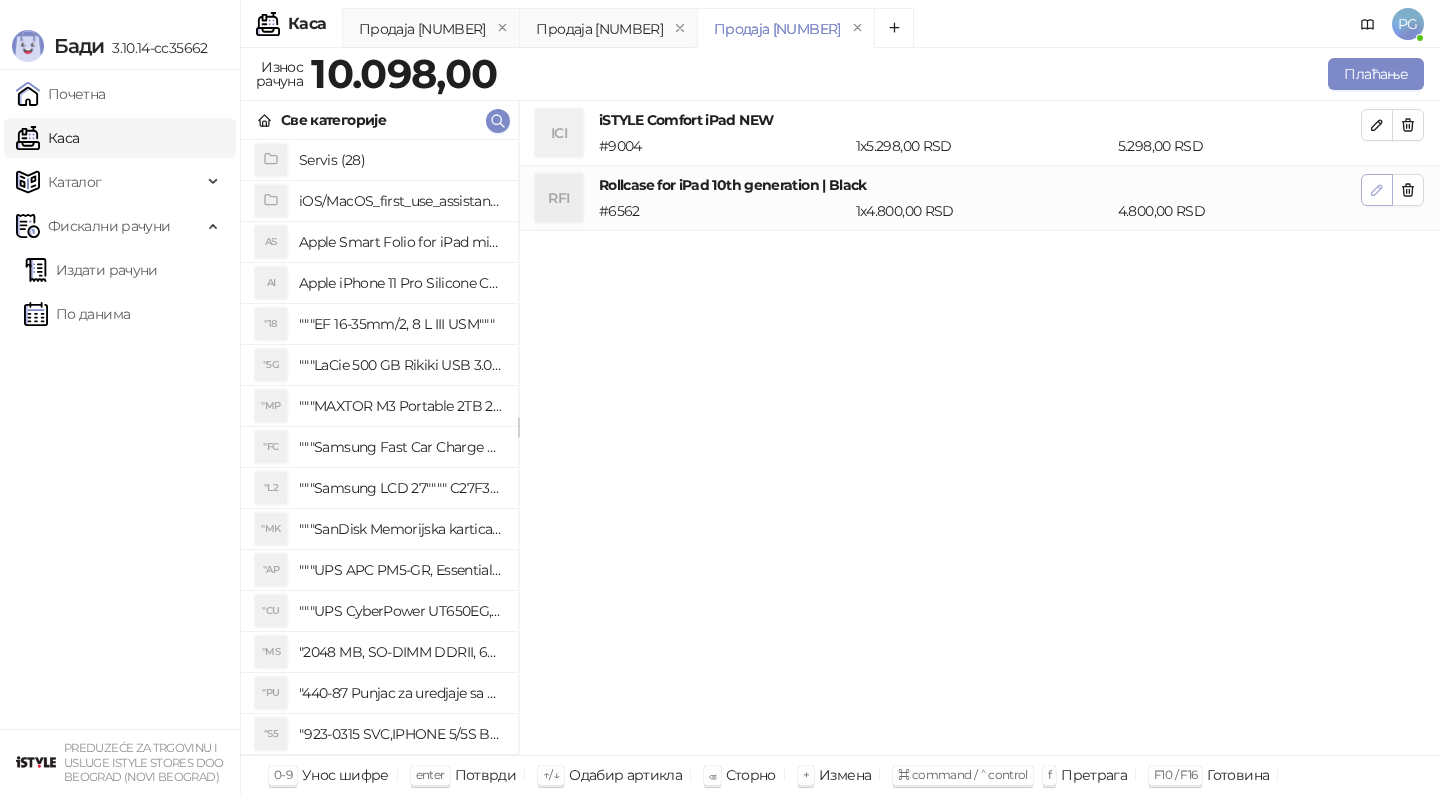 click at bounding box center (1377, 190) 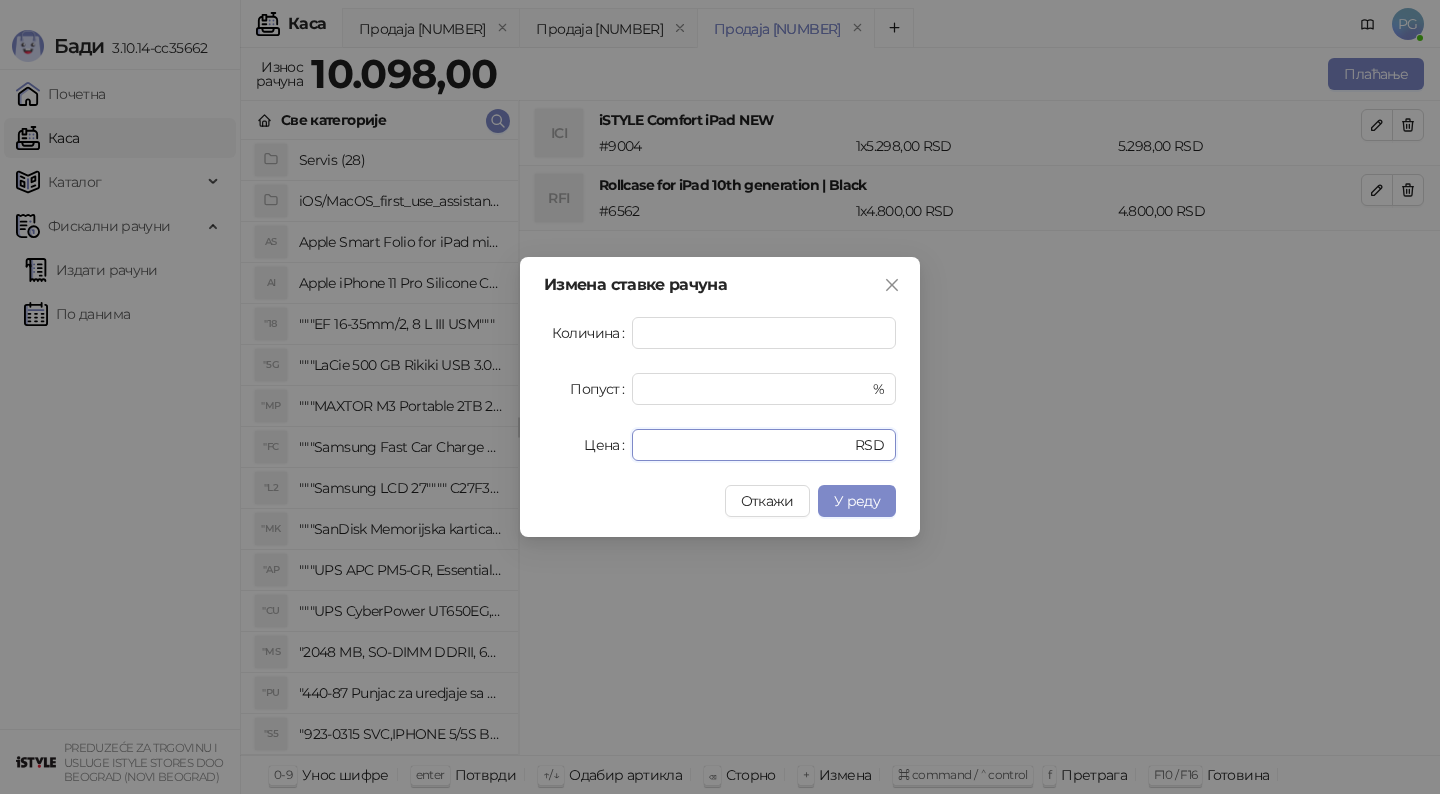 drag, startPoint x: 697, startPoint y: 449, endPoint x: 590, endPoint y: 448, distance: 107.00467 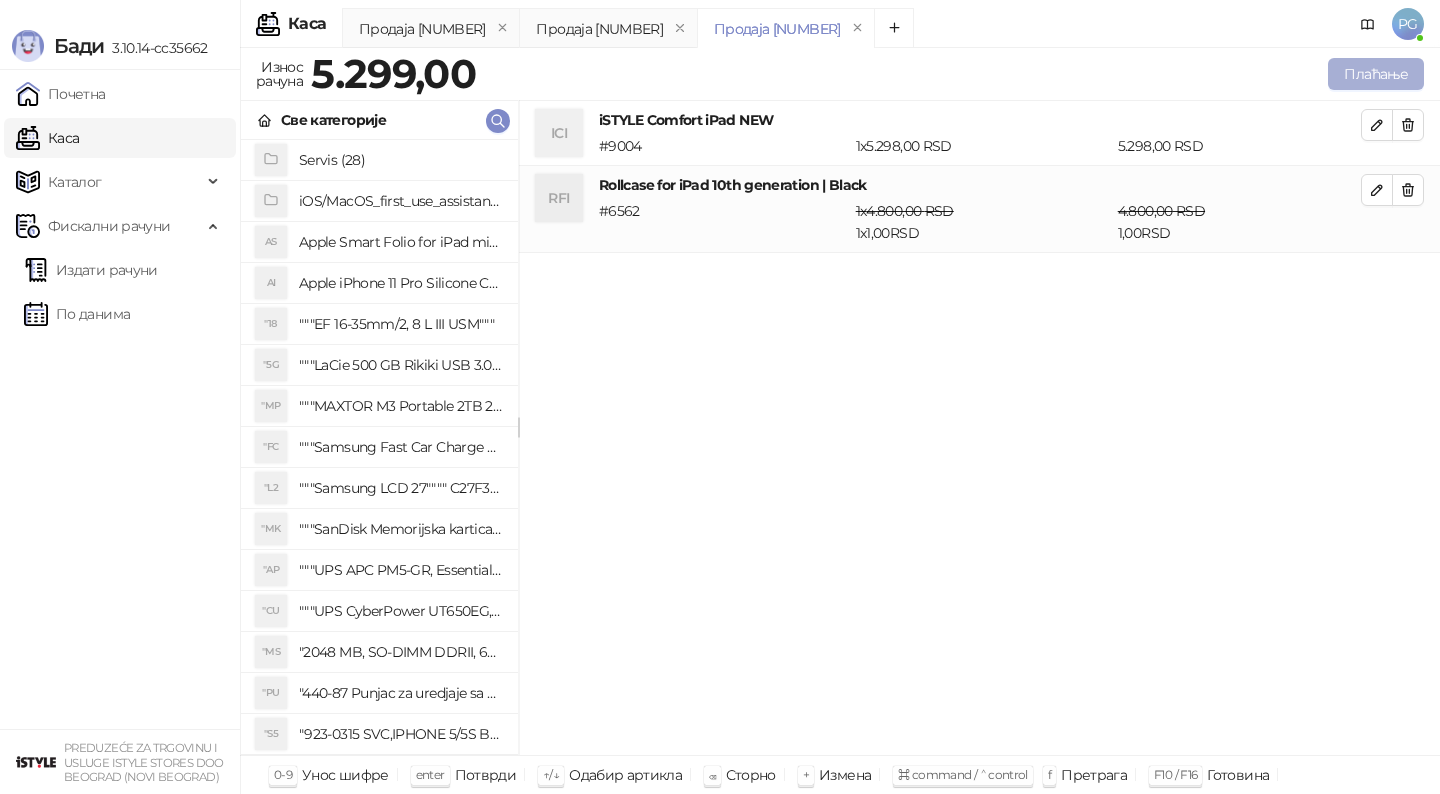 click on "Плаћање" at bounding box center (1376, 74) 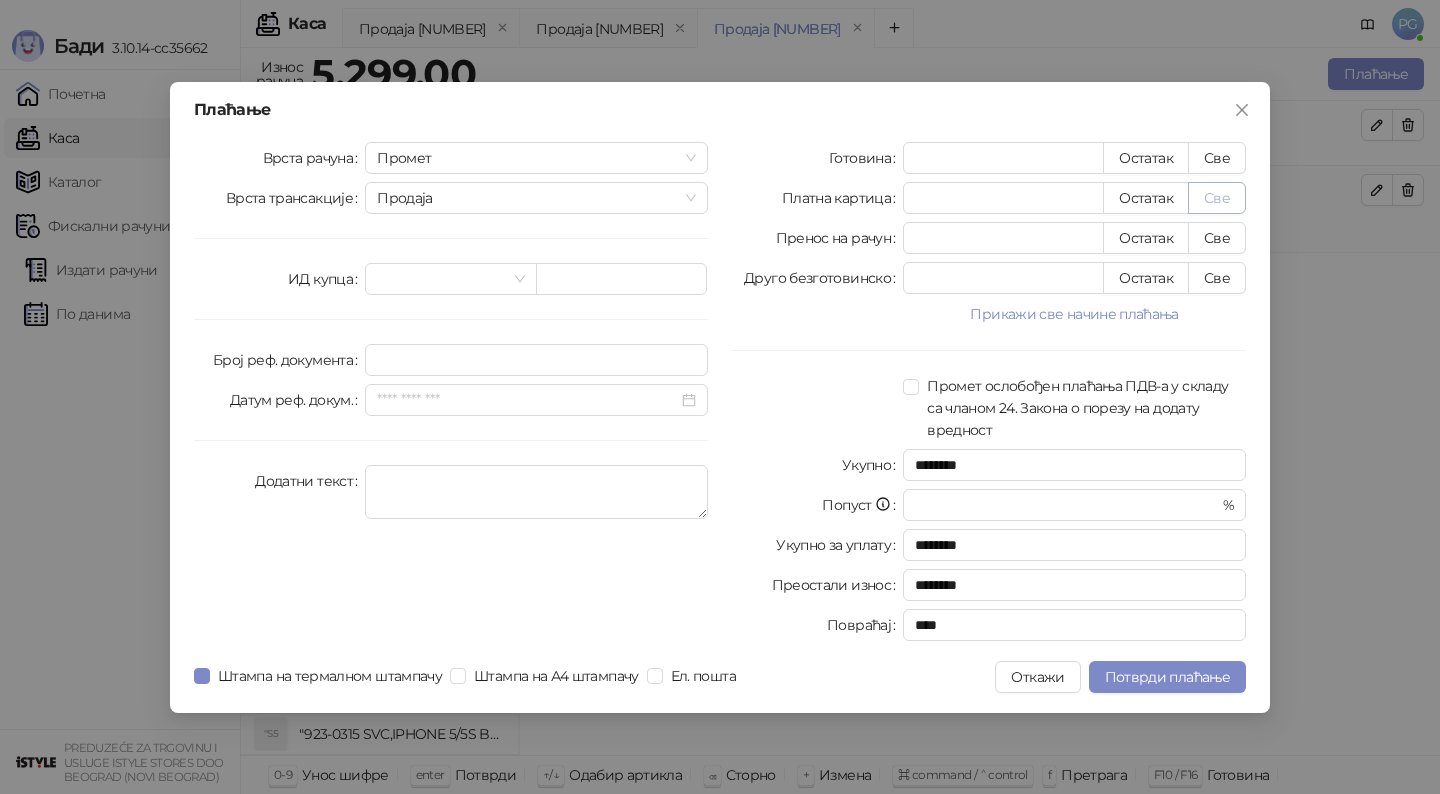 click on "Све" at bounding box center [1217, 198] 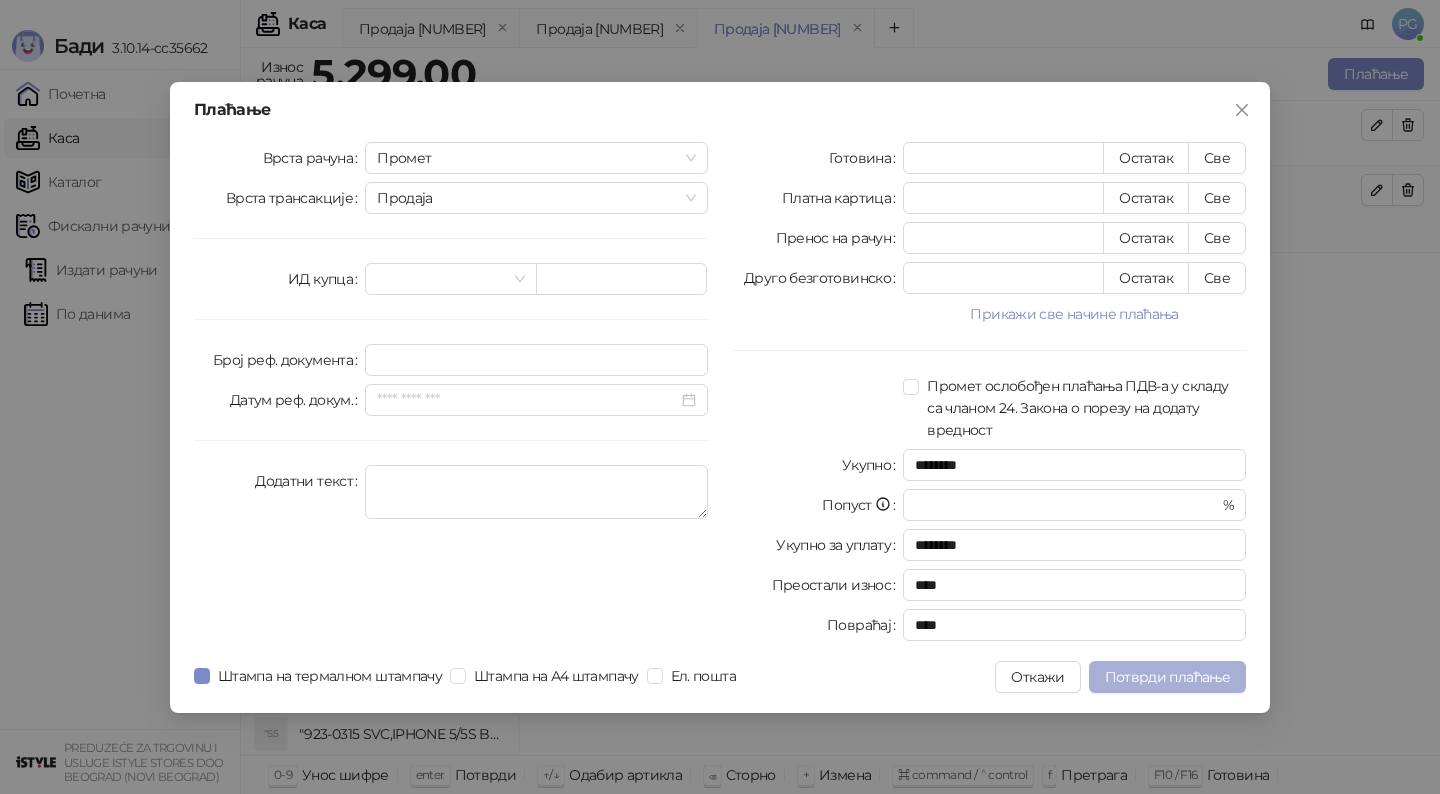 click on "Потврди плаћање" at bounding box center [1167, 677] 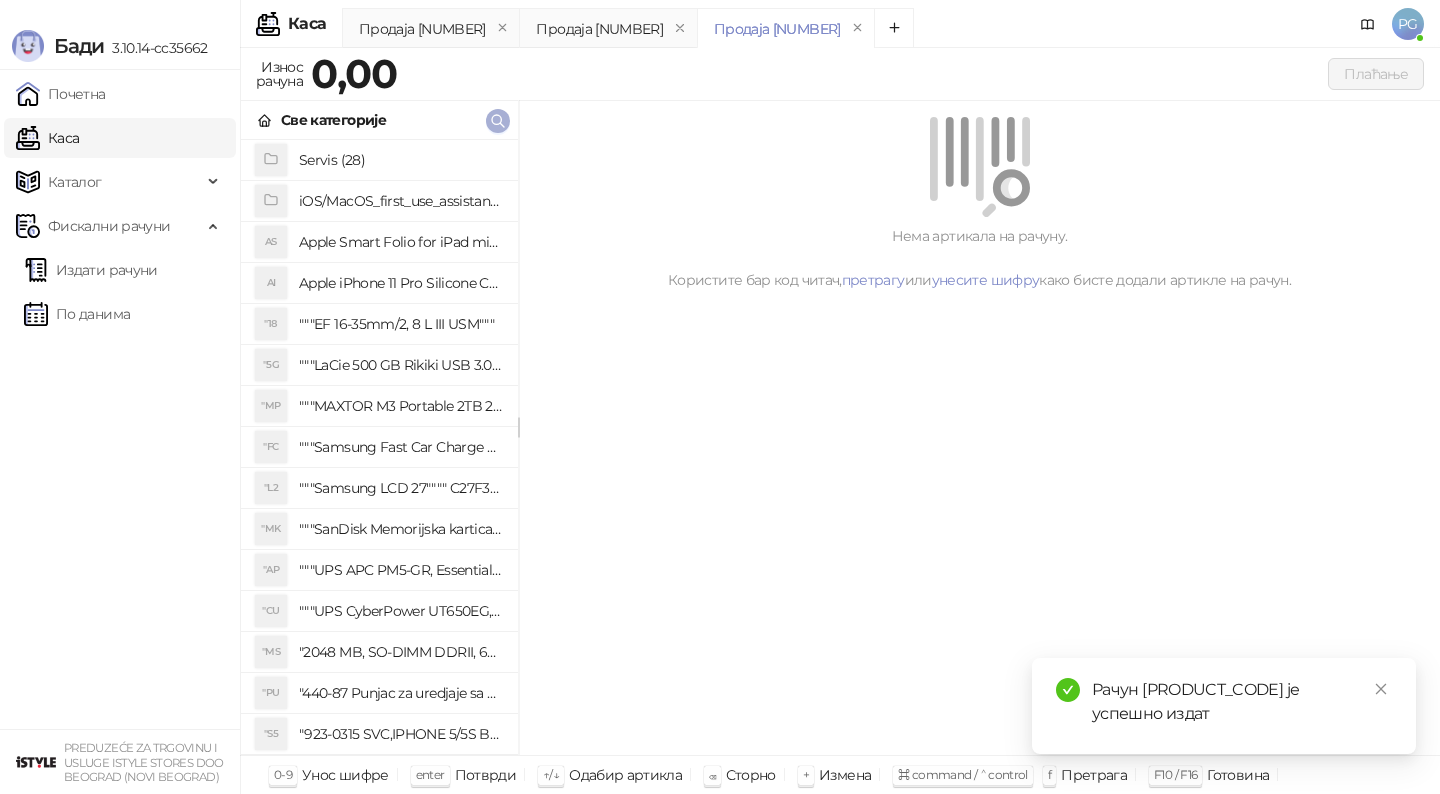 click 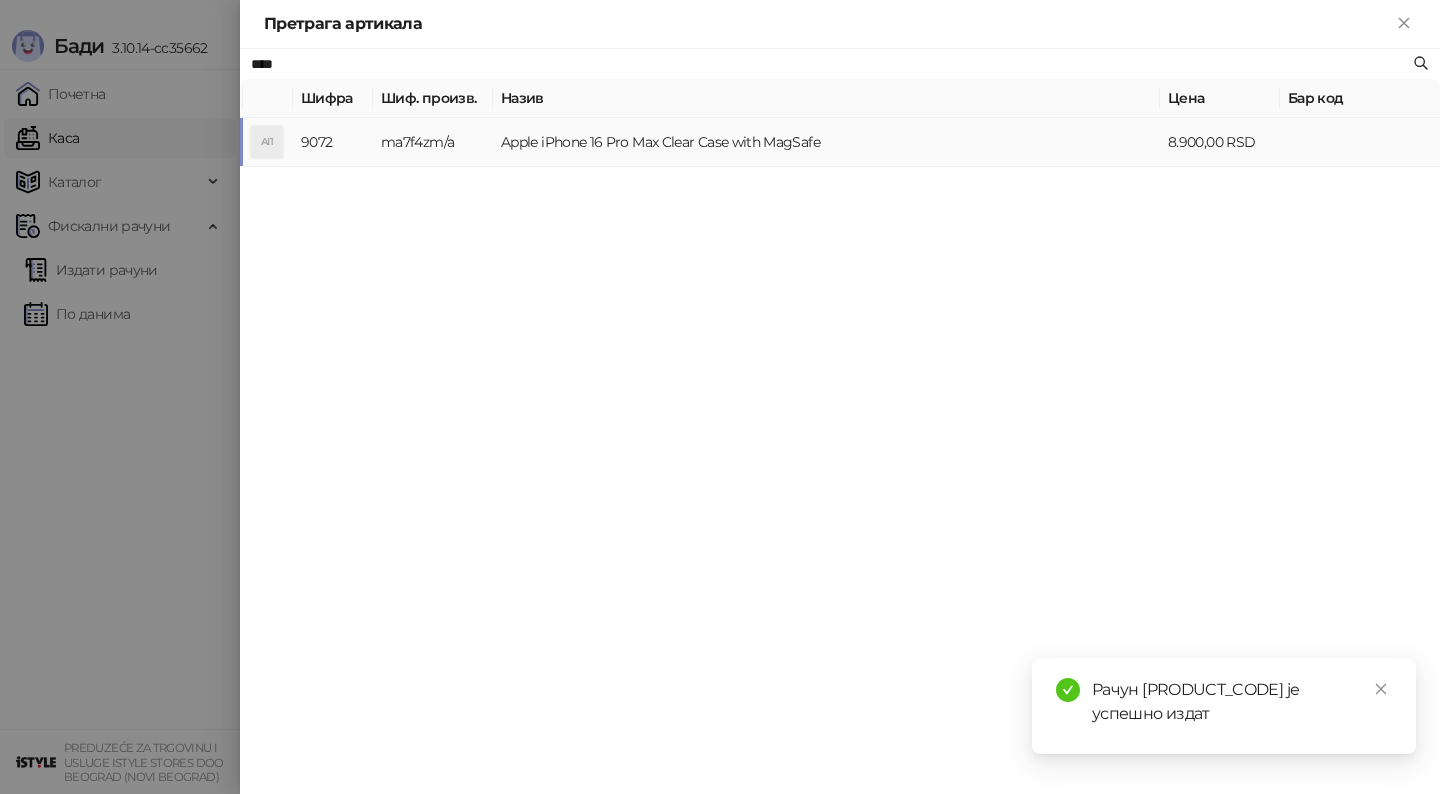 type on "****" 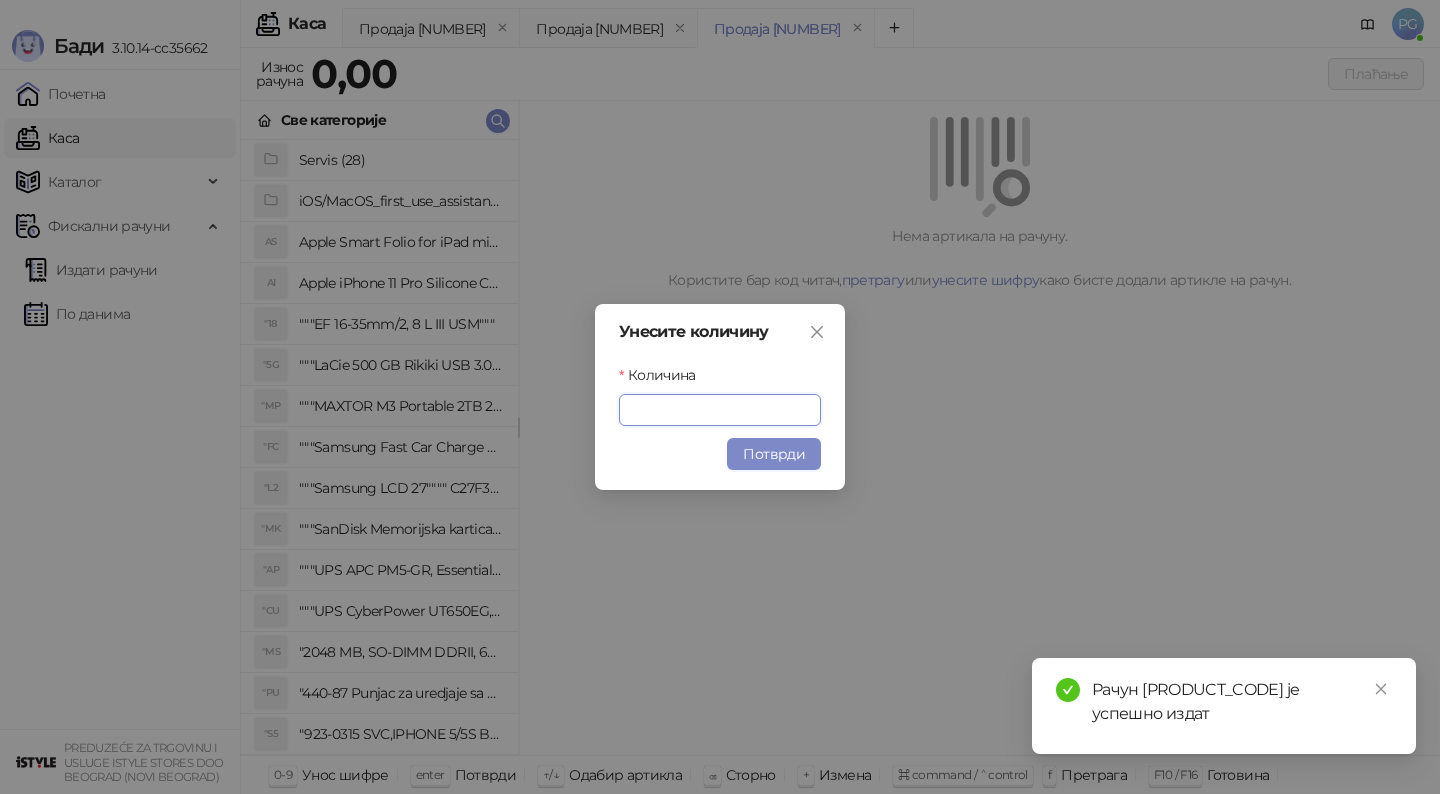 type on "*" 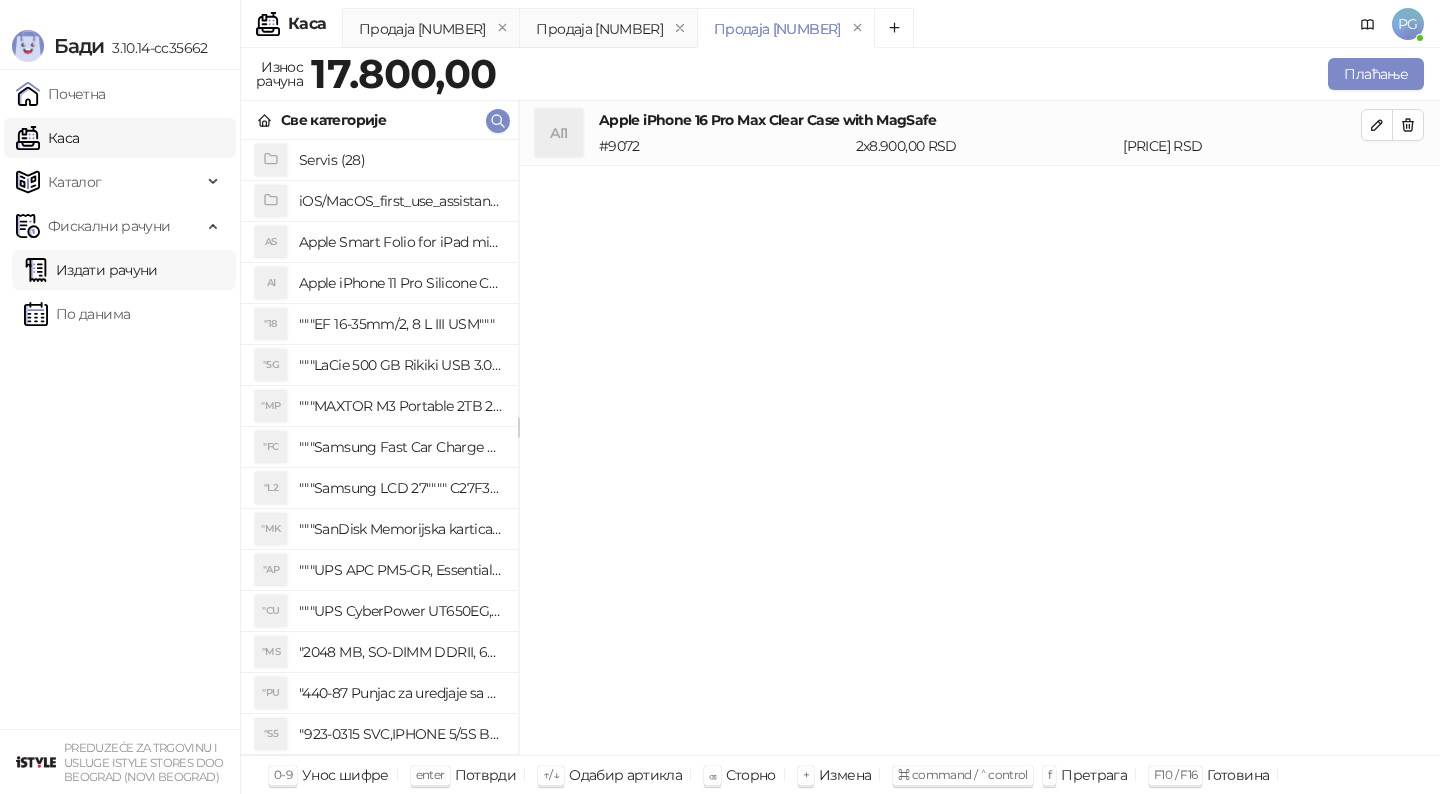 click on "Издати рачуни" at bounding box center (91, 270) 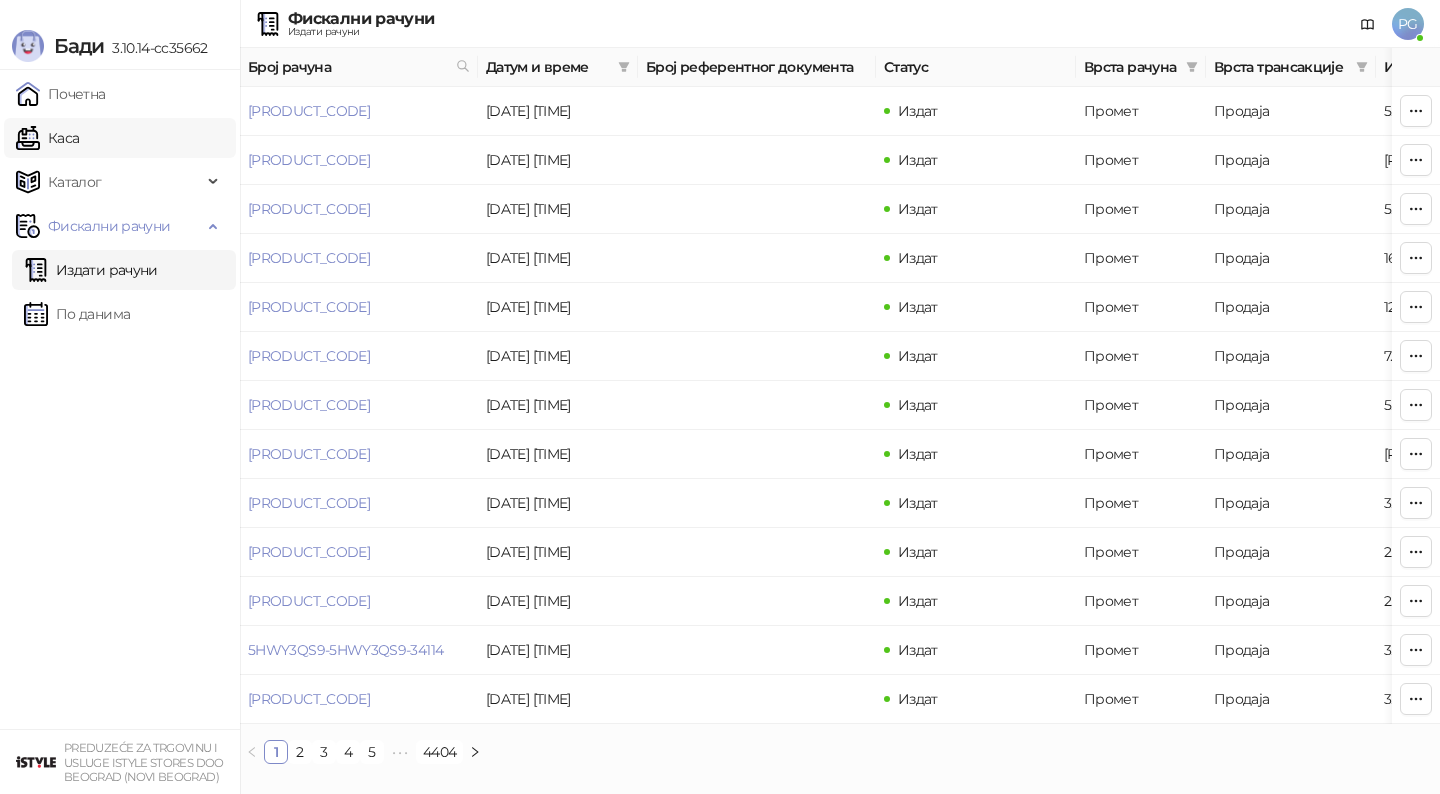 click on "Каса" at bounding box center (47, 138) 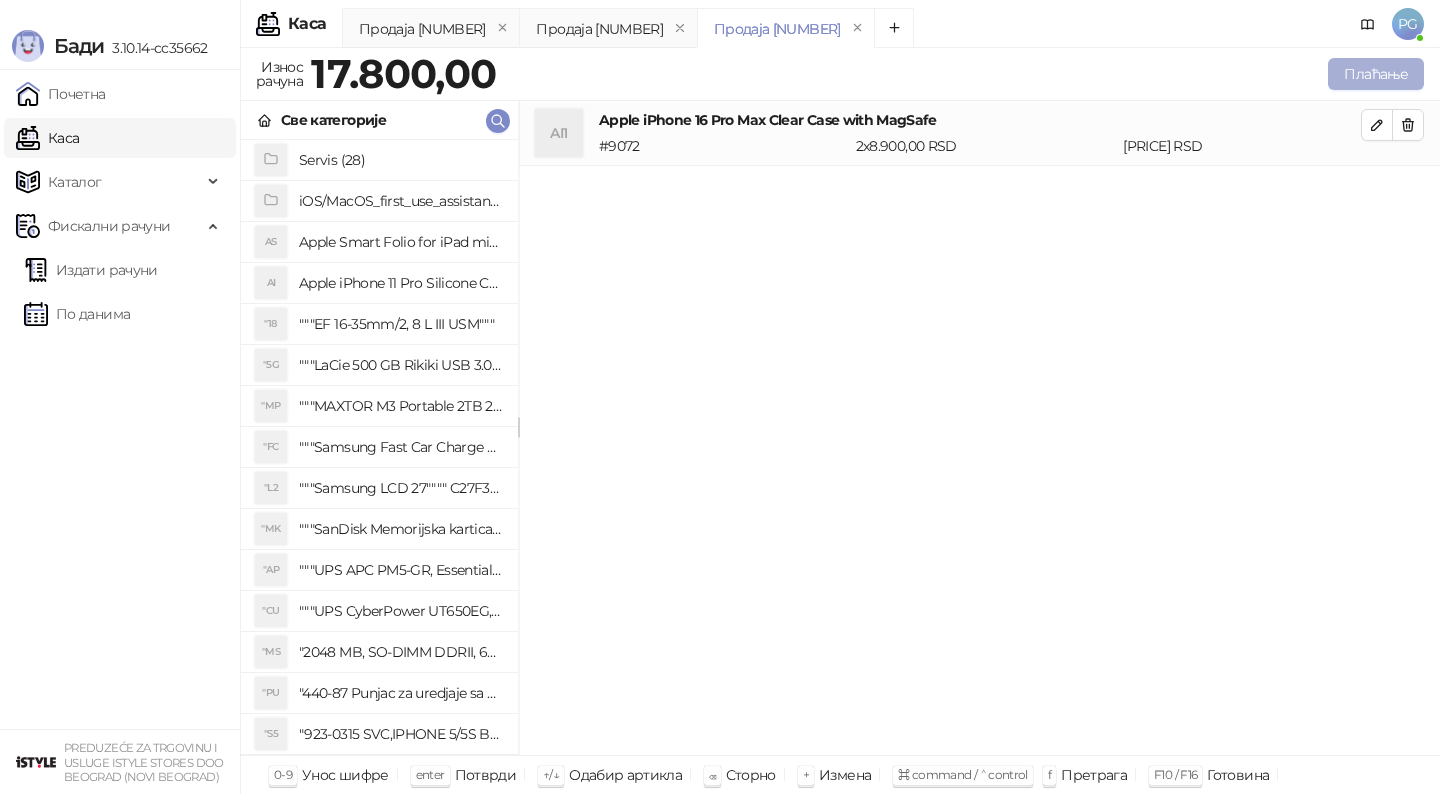 click on "Плаћање" at bounding box center (1376, 74) 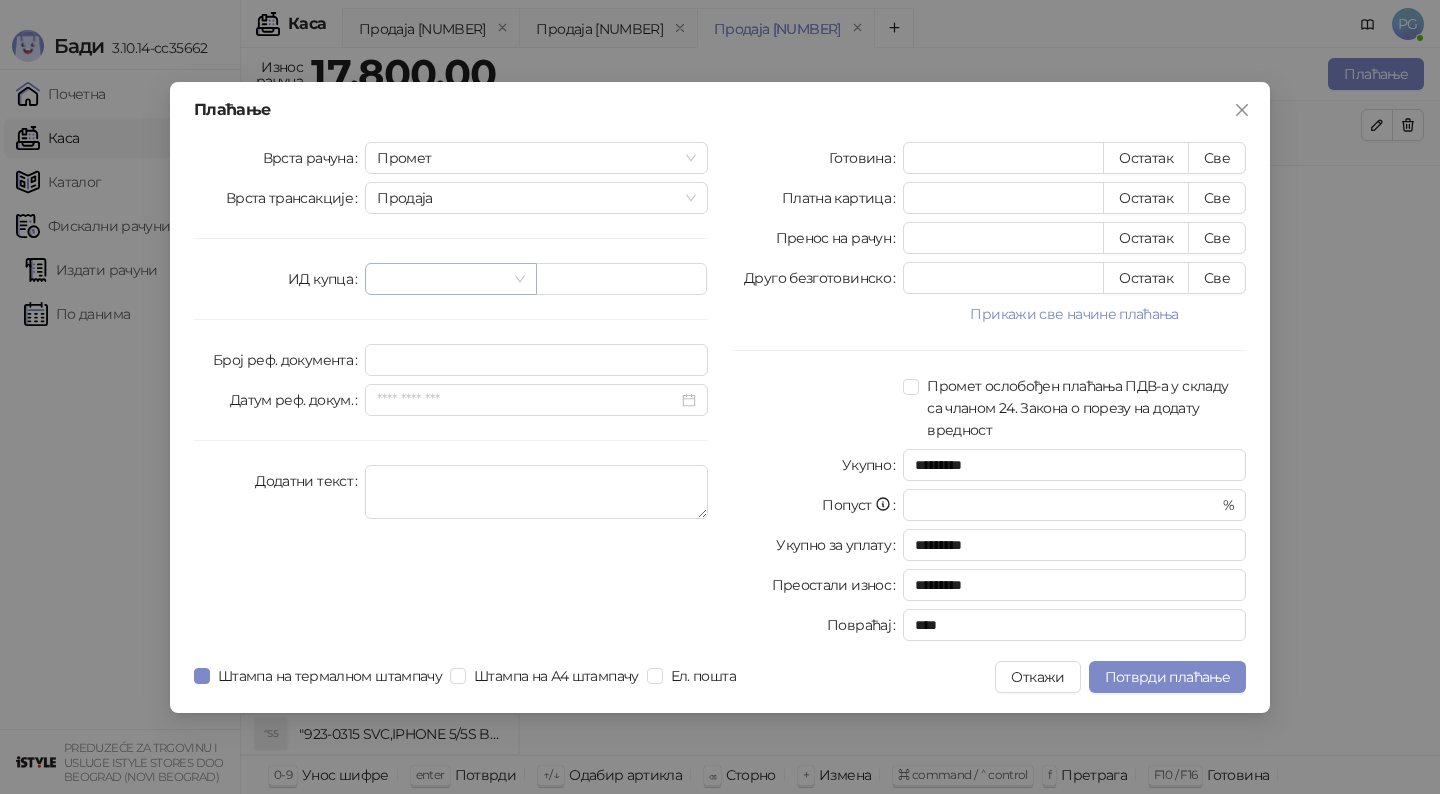 click at bounding box center [441, 279] 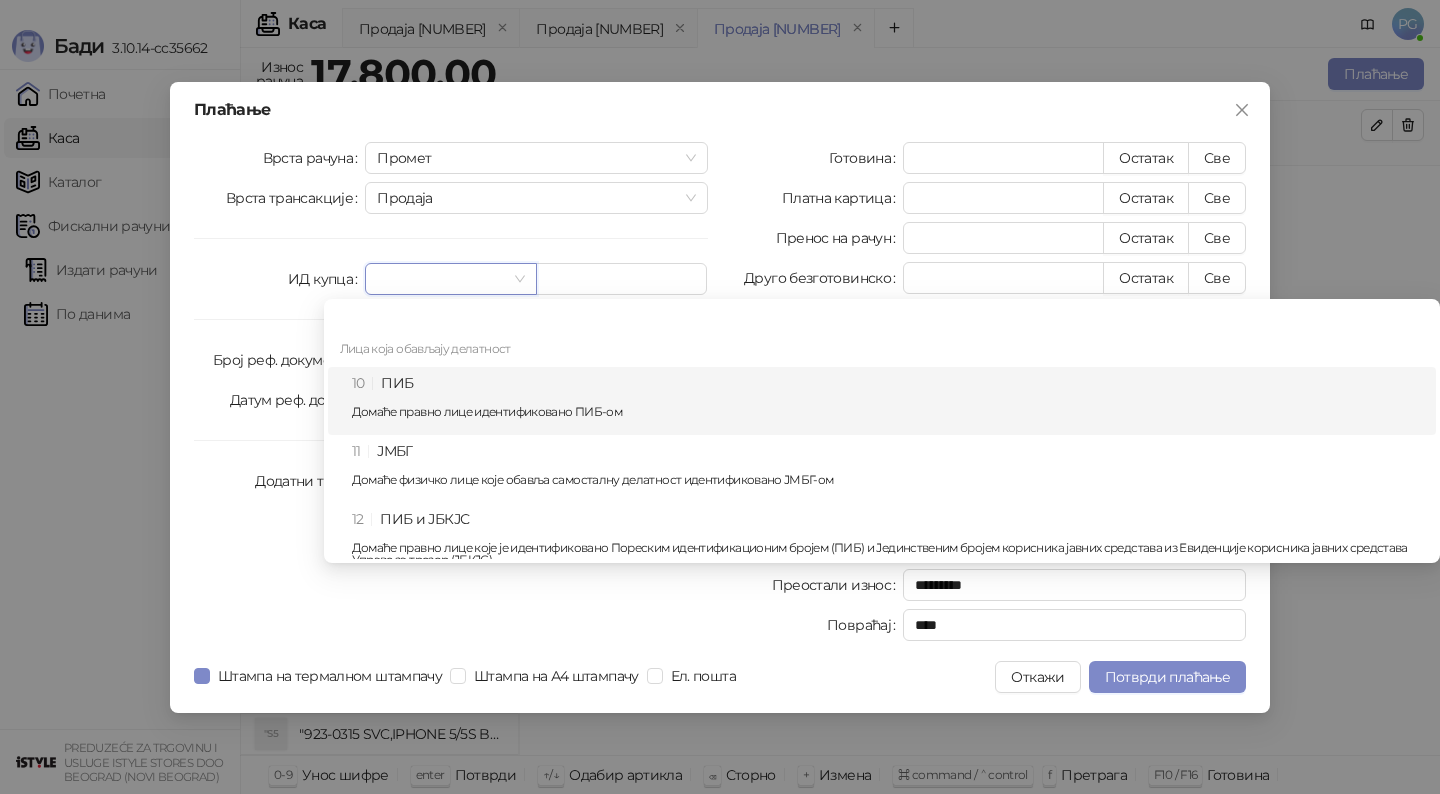 click on "10 ПИБ Домаће правно лице идентификовано ПИБ-ом" at bounding box center (888, 401) 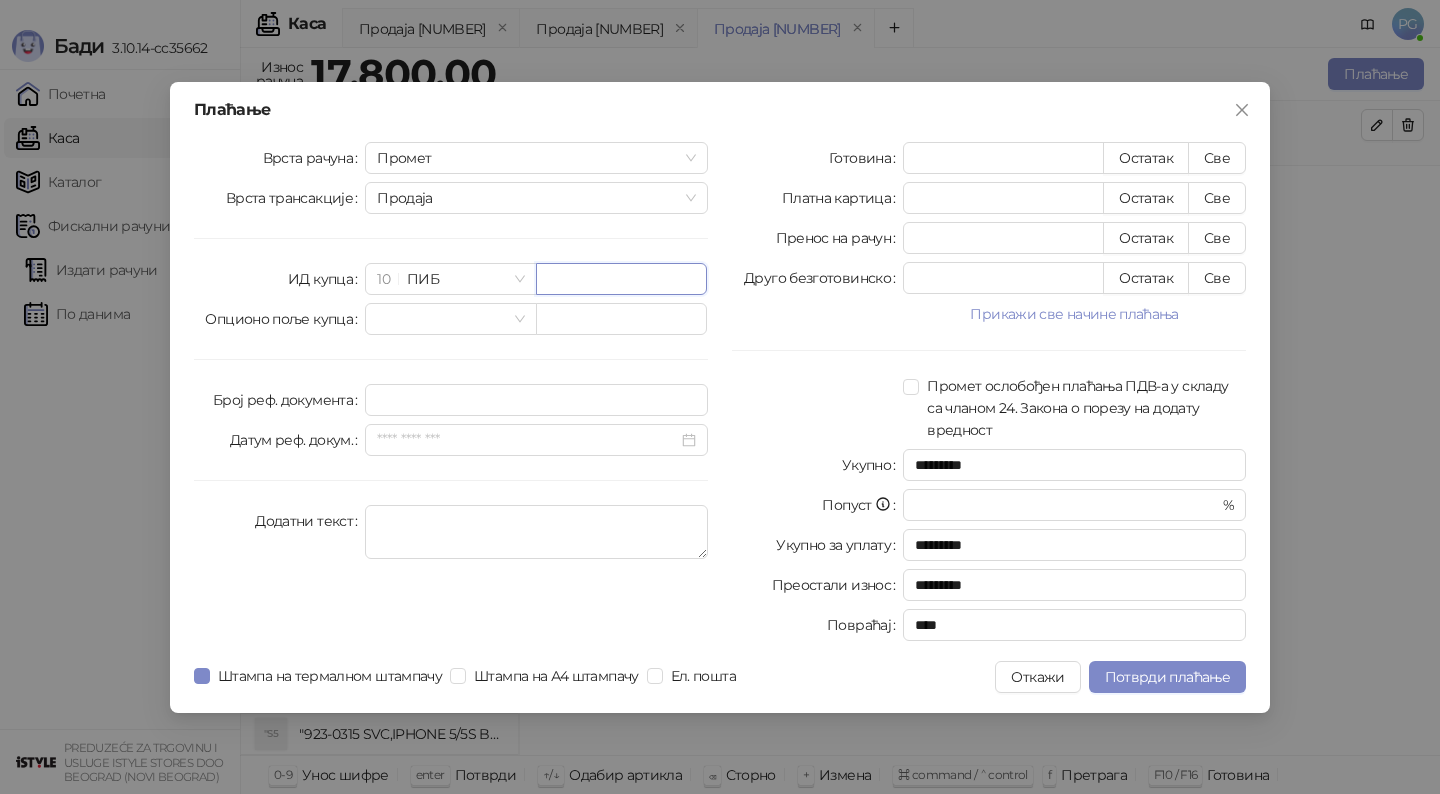 paste on "*********" 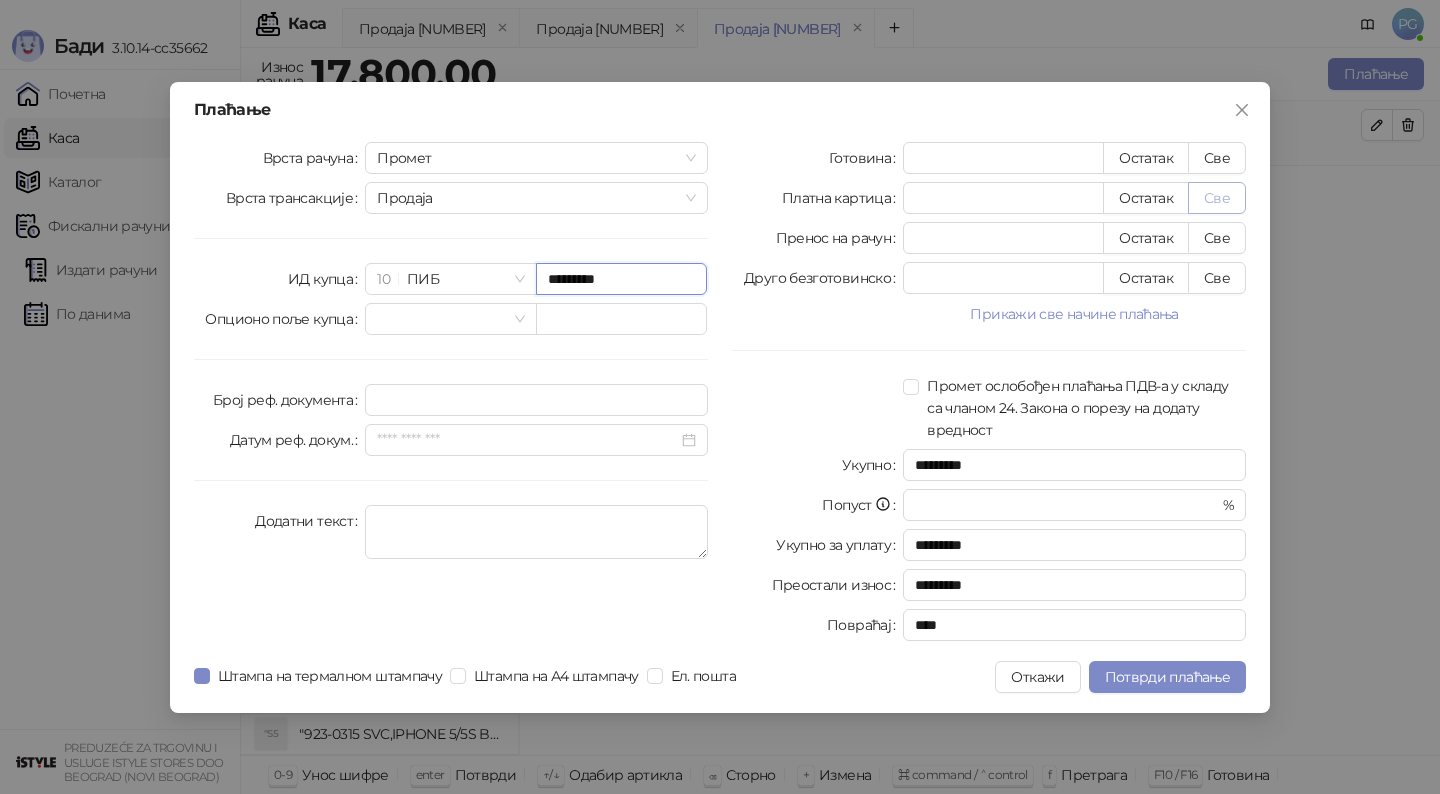 type on "*********" 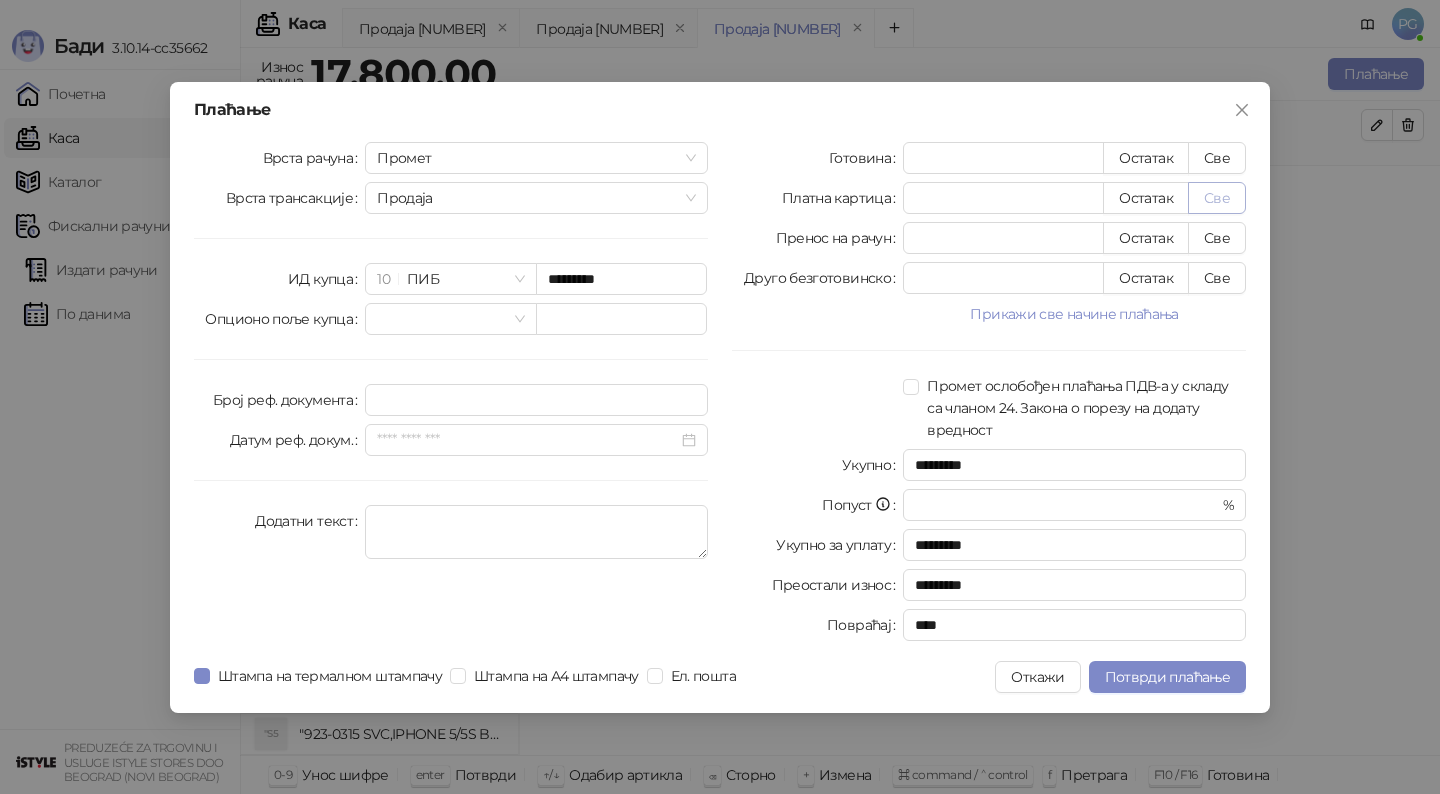 click on "Све" at bounding box center (1217, 198) 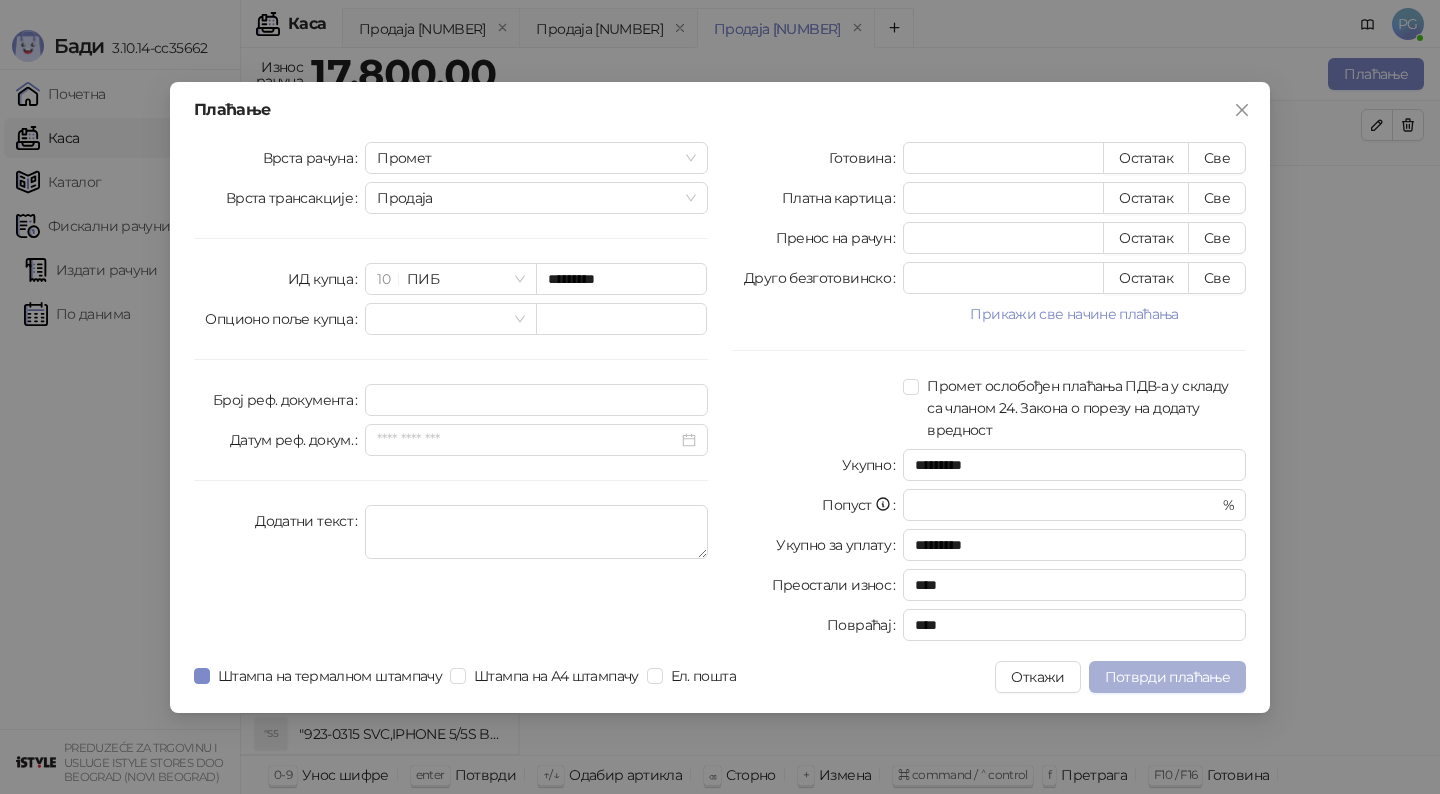 click on "Потврди плаћање" at bounding box center [1167, 677] 